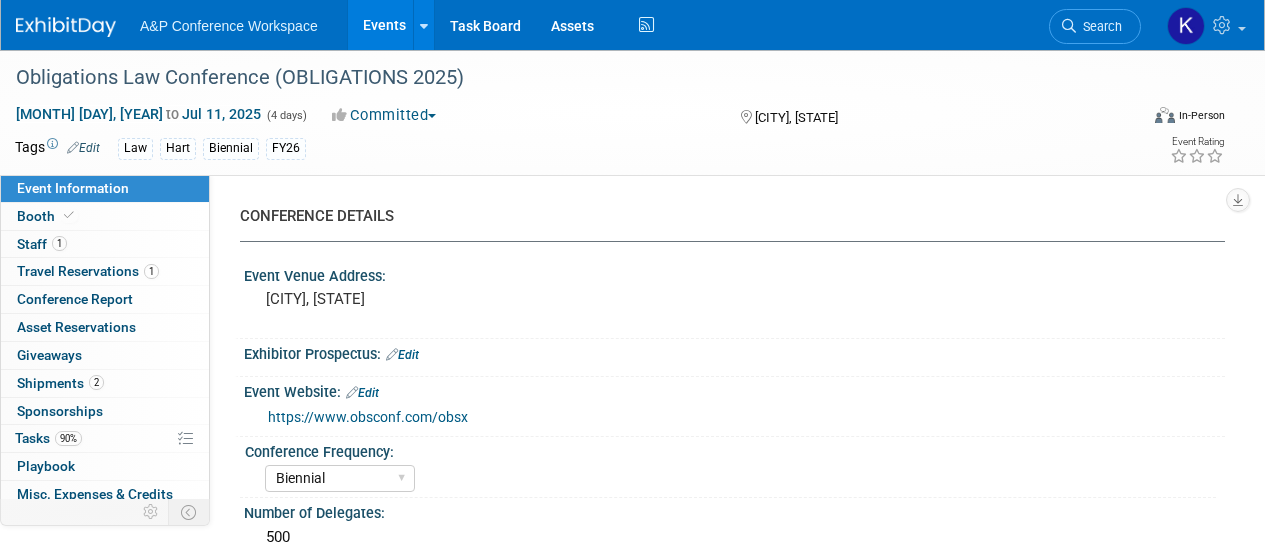 select on "Biennial" 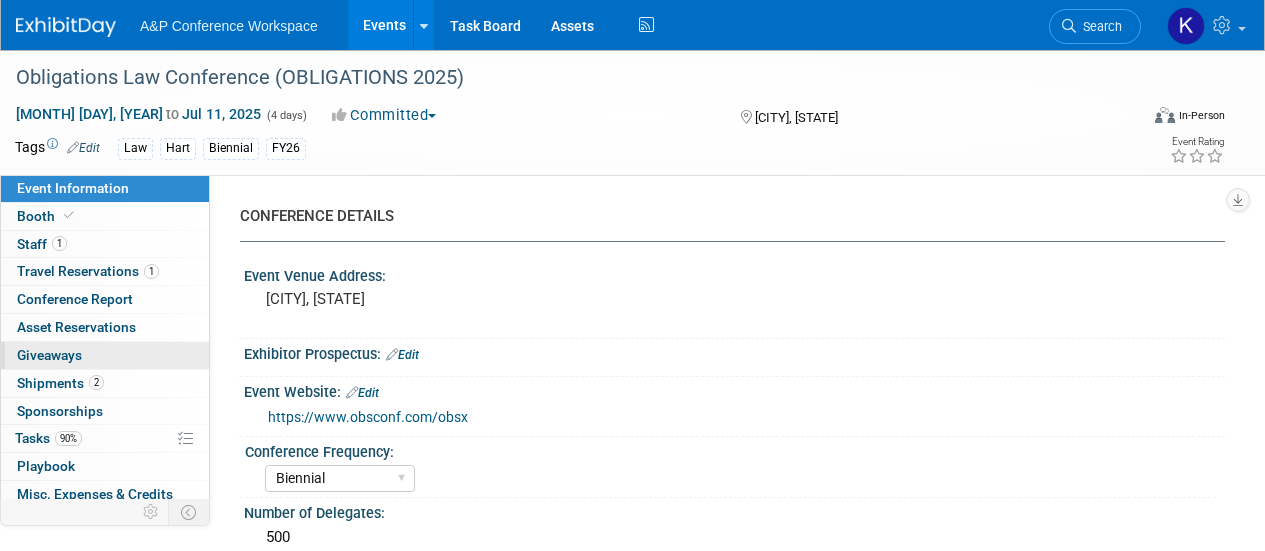 scroll, scrollTop: 0, scrollLeft: 0, axis: both 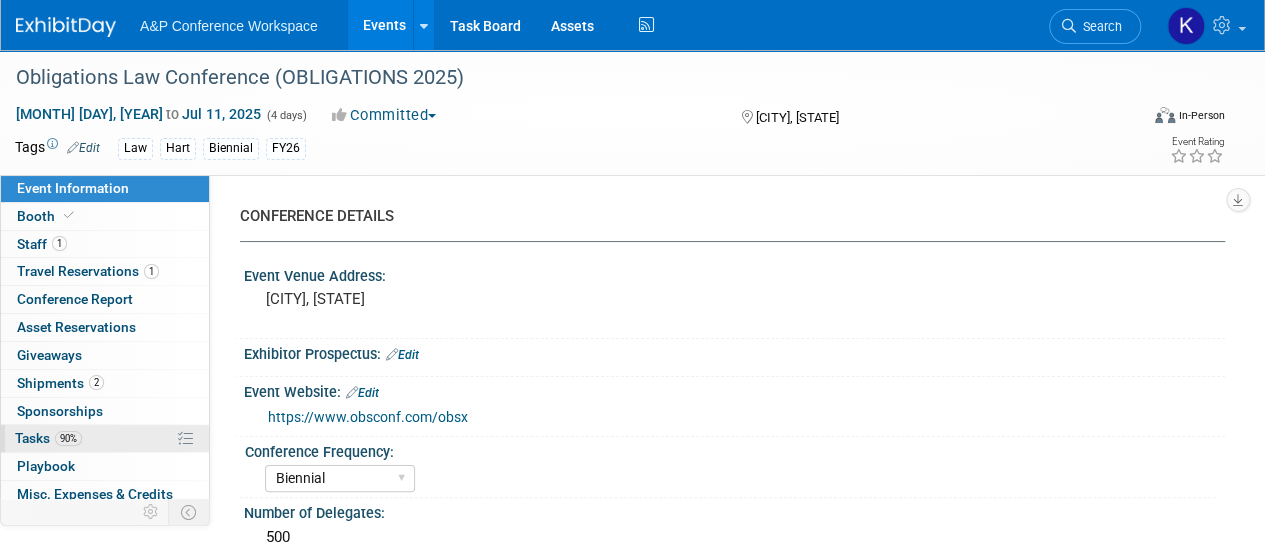 click on "90%
Tasks 90%" at bounding box center (105, 438) 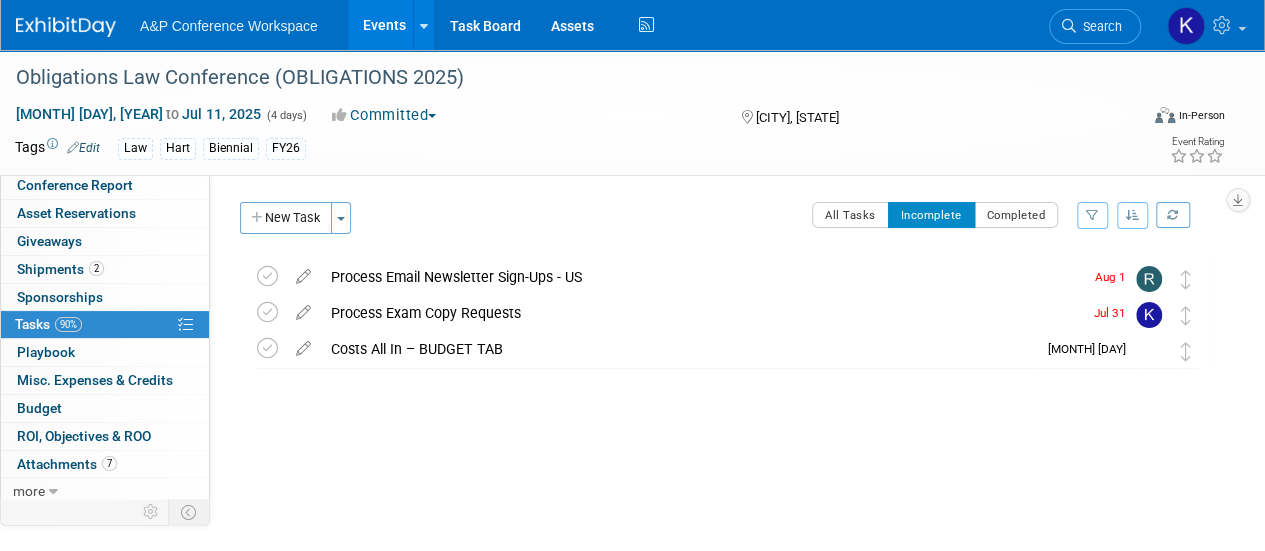 scroll, scrollTop: 114, scrollLeft: 0, axis: vertical 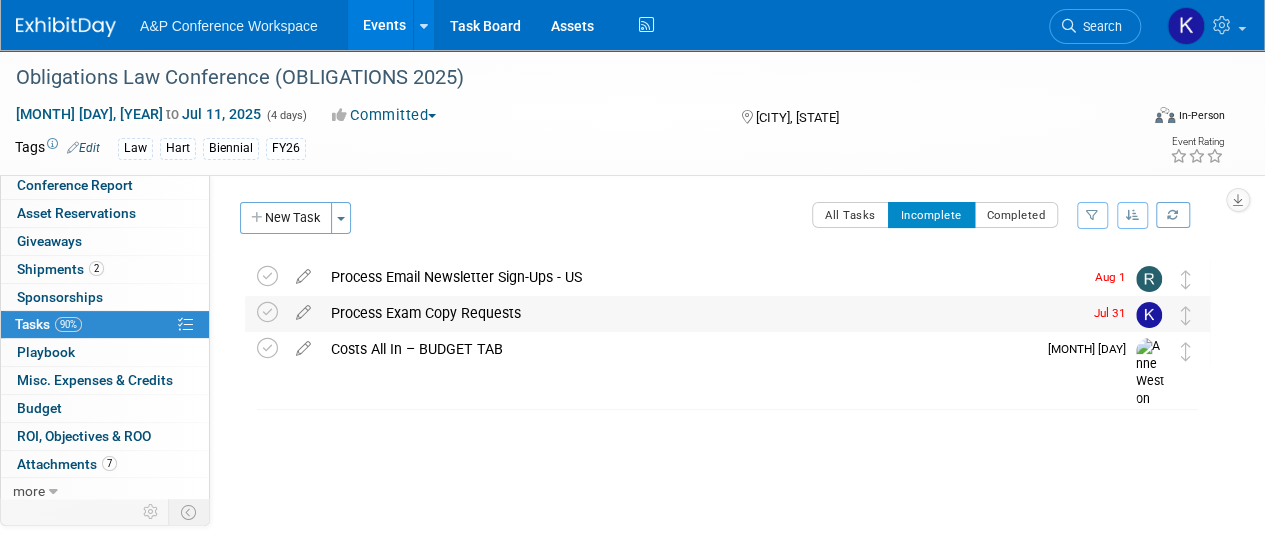 click on "Process Exam Copy Requests" at bounding box center [701, 313] 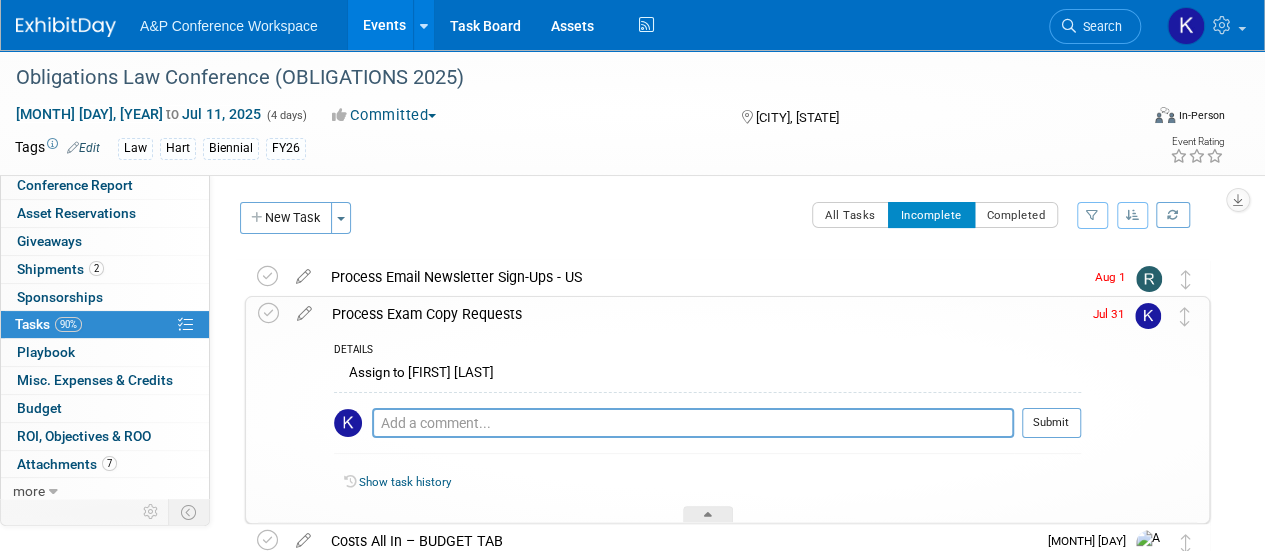click on "DETAILS" at bounding box center (707, 351) 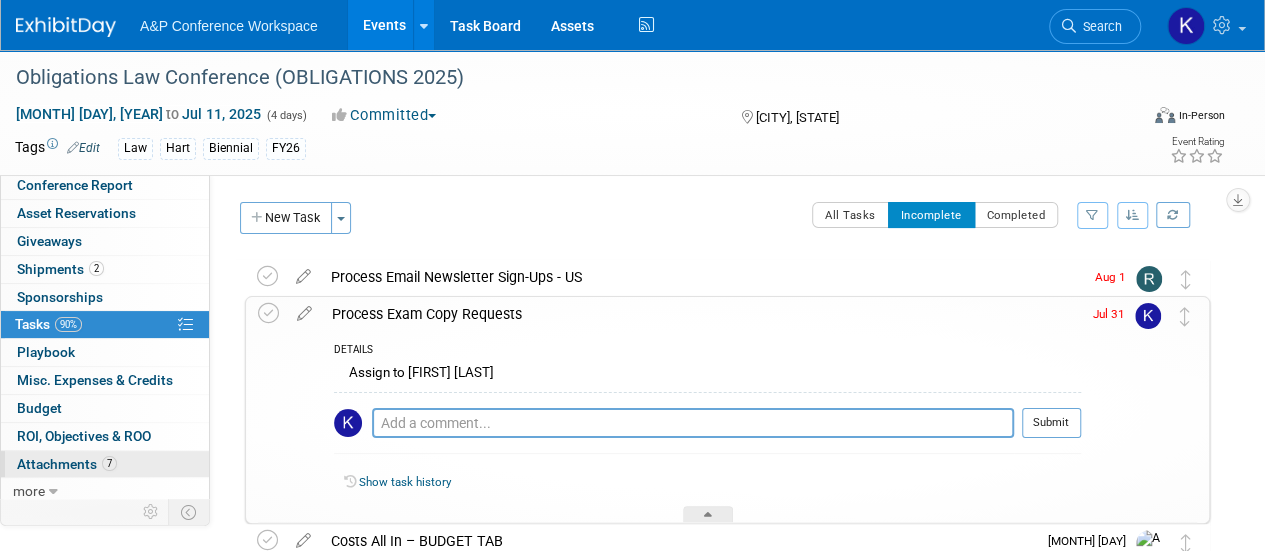 click on "7
Attachments 7" at bounding box center [105, 464] 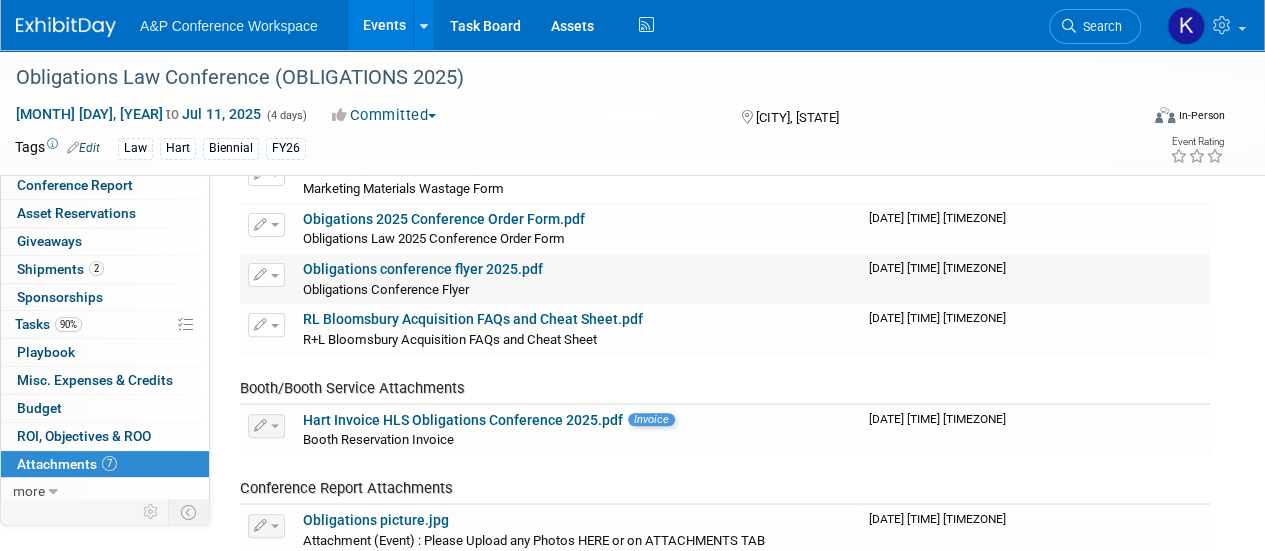 scroll, scrollTop: 106, scrollLeft: 0, axis: vertical 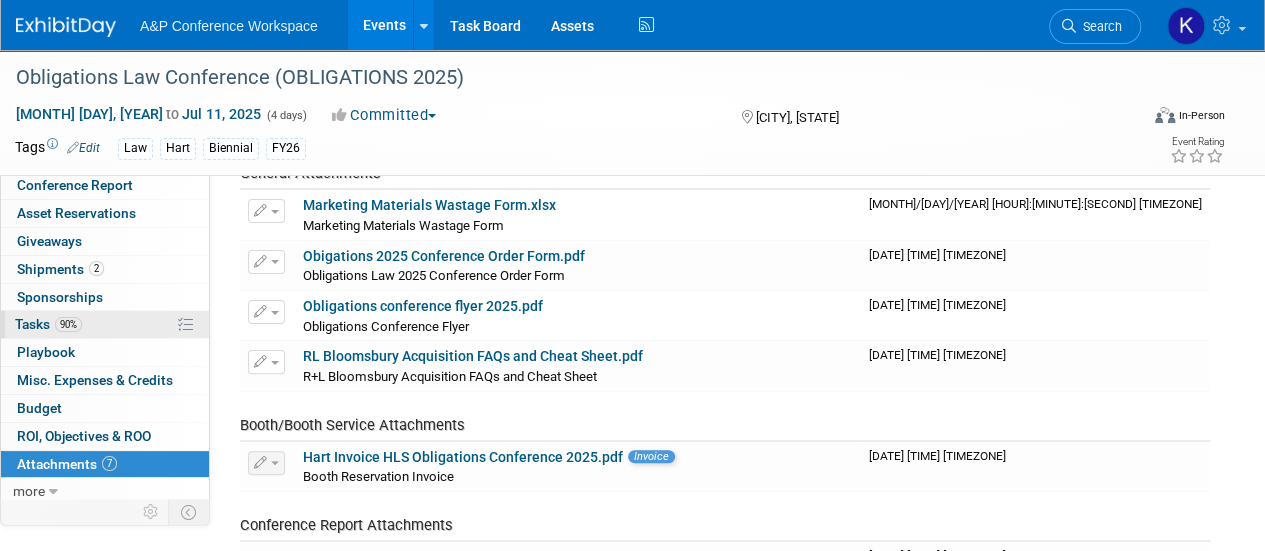 click on "90%
Tasks 90%" at bounding box center (105, 324) 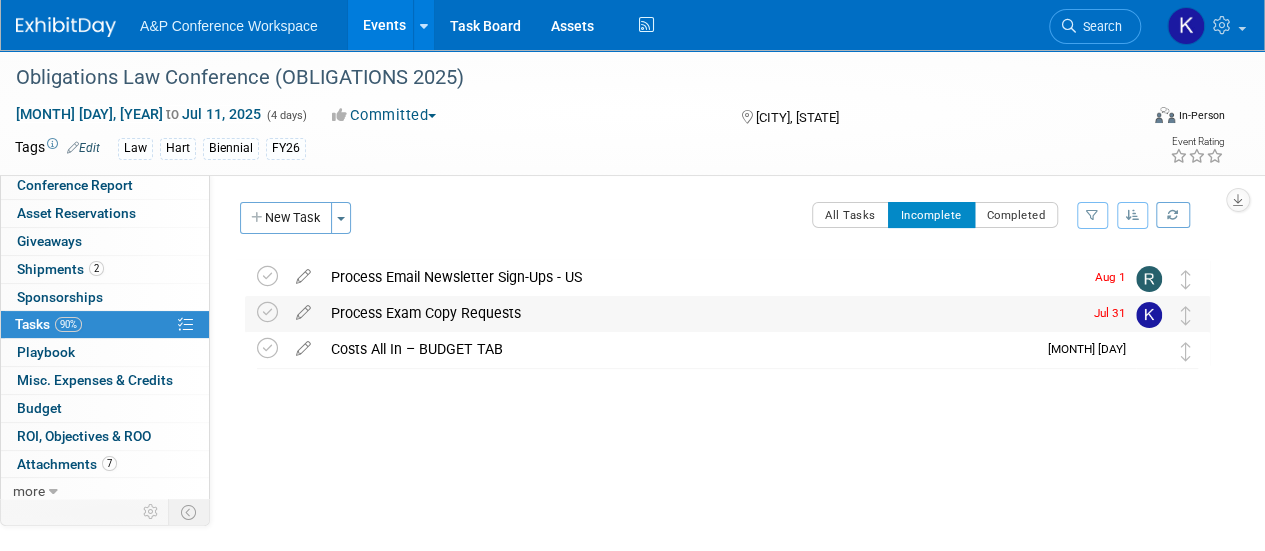 click on "Process Exam Copy Requests" at bounding box center (701, 313) 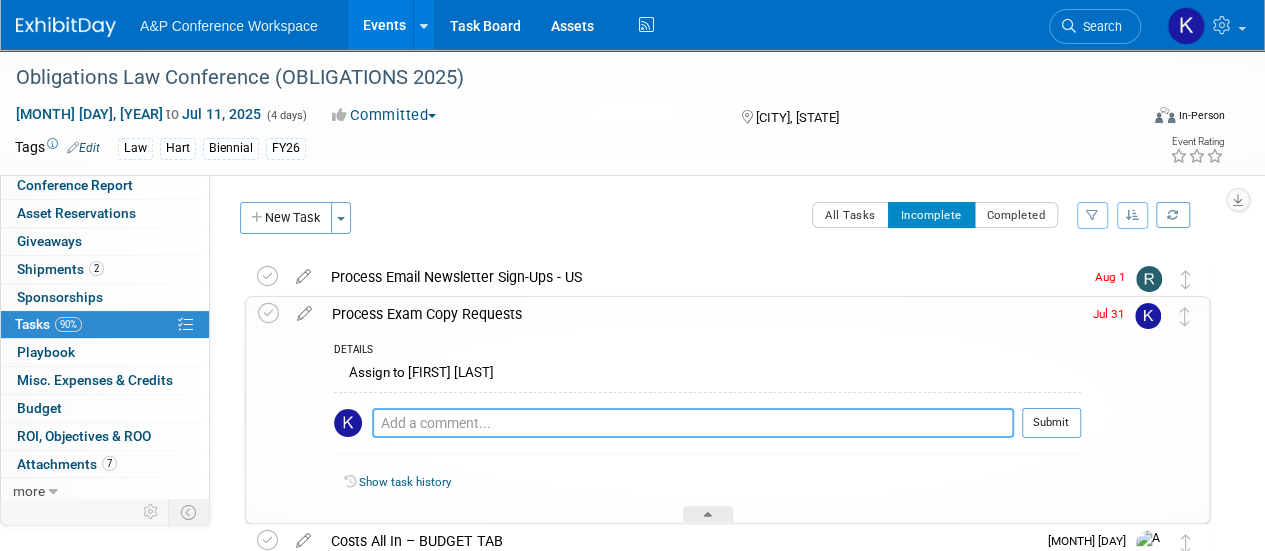 click at bounding box center [693, 423] 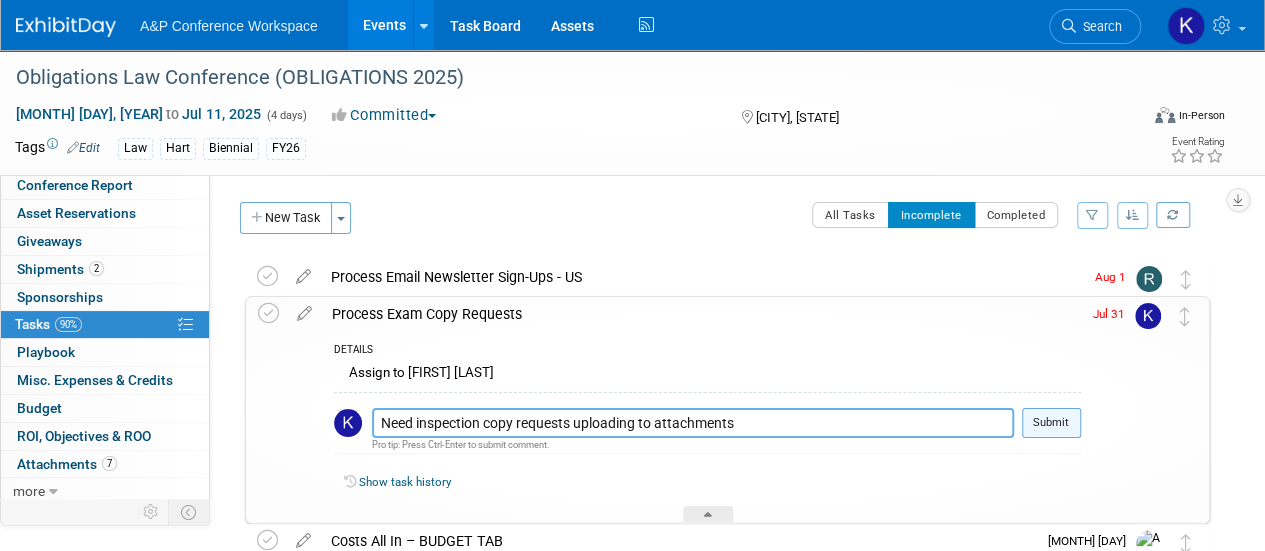 type on "Need inspection copy requests uploading to attachments" 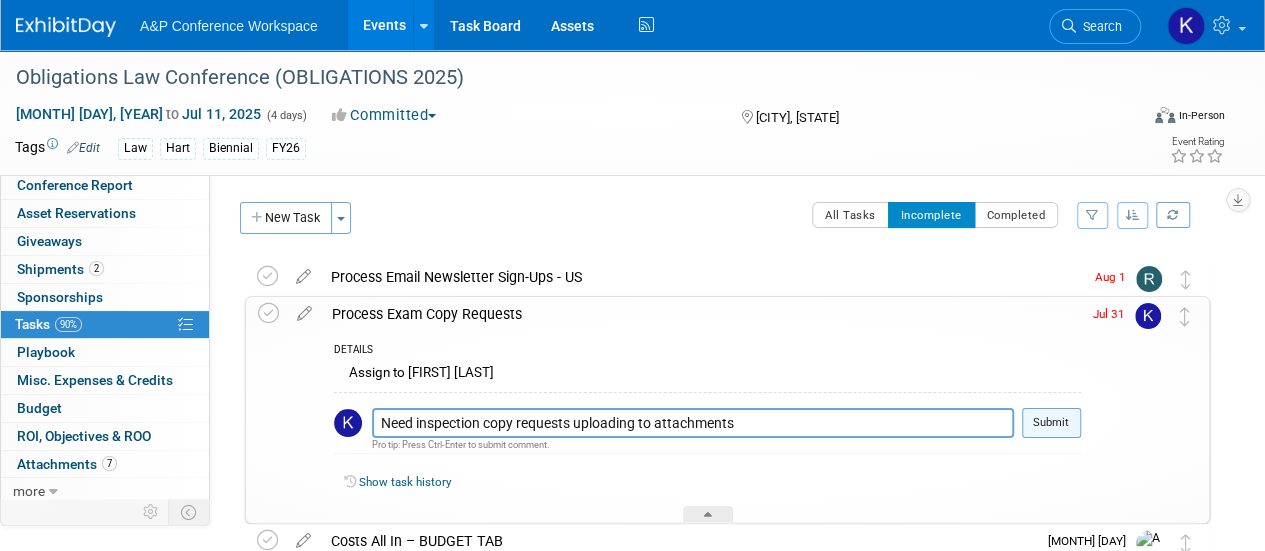 click on "Submit" at bounding box center (1051, 423) 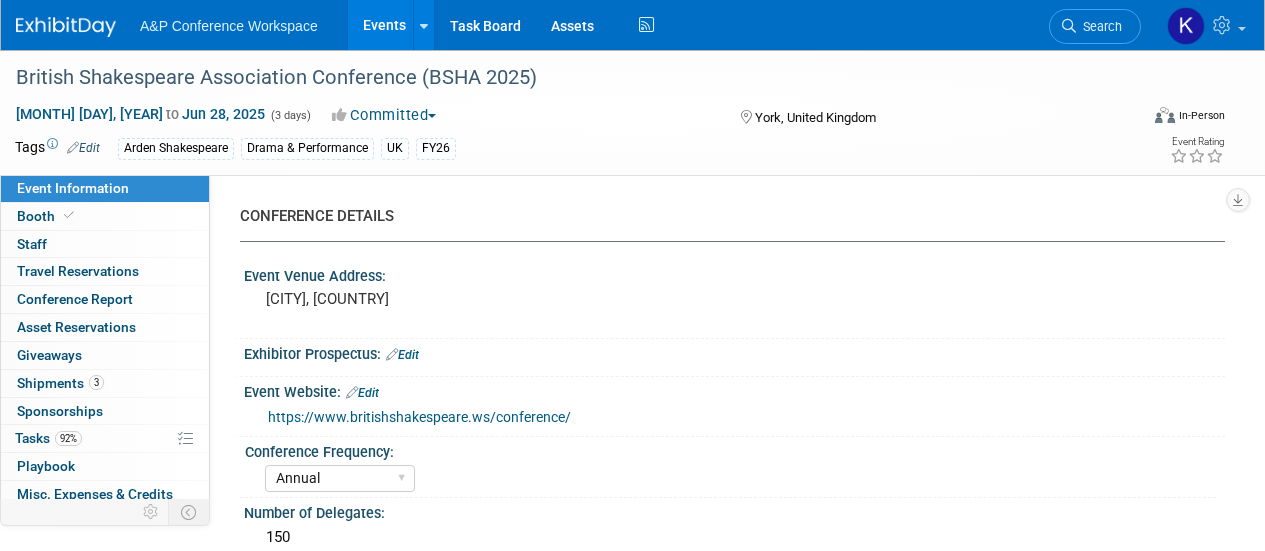 select on "Annual" 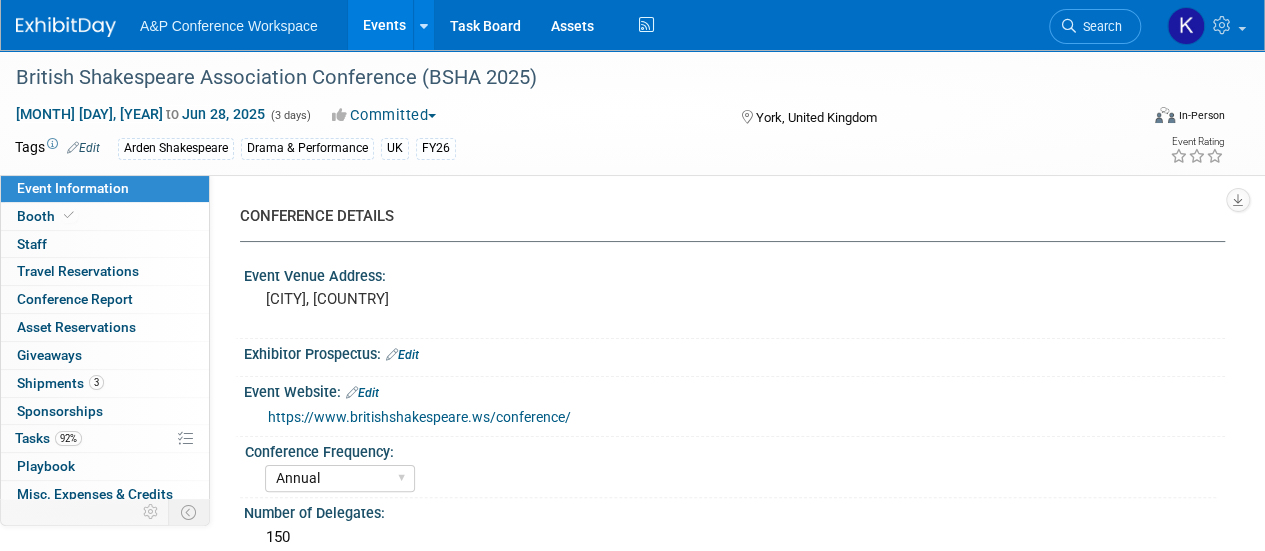 scroll, scrollTop: 0, scrollLeft: 0, axis: both 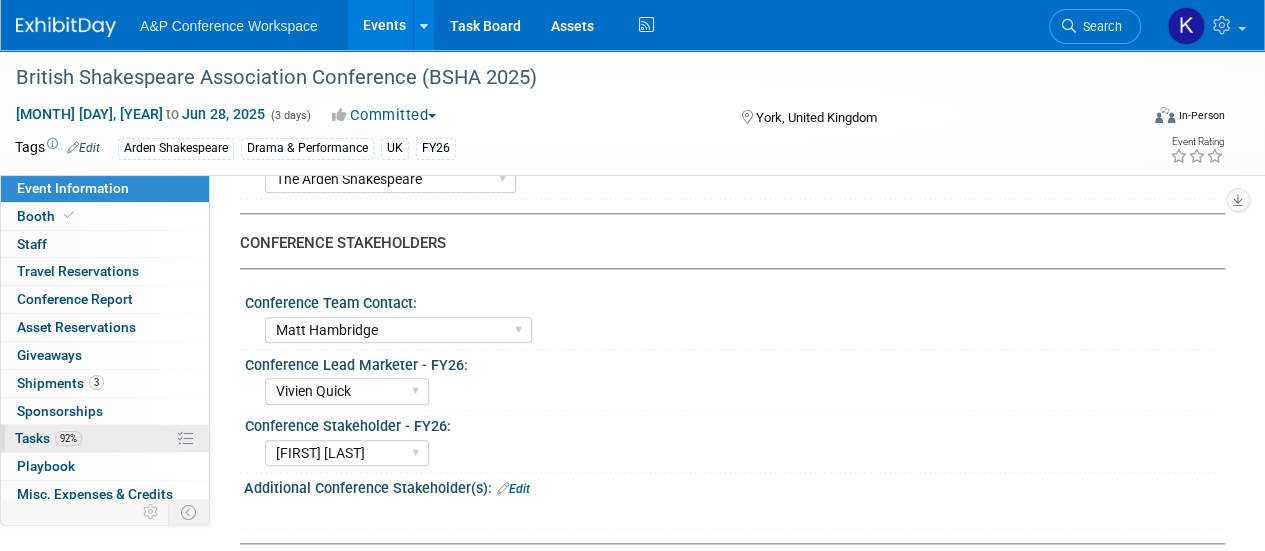 click on "92%" at bounding box center (68, 438) 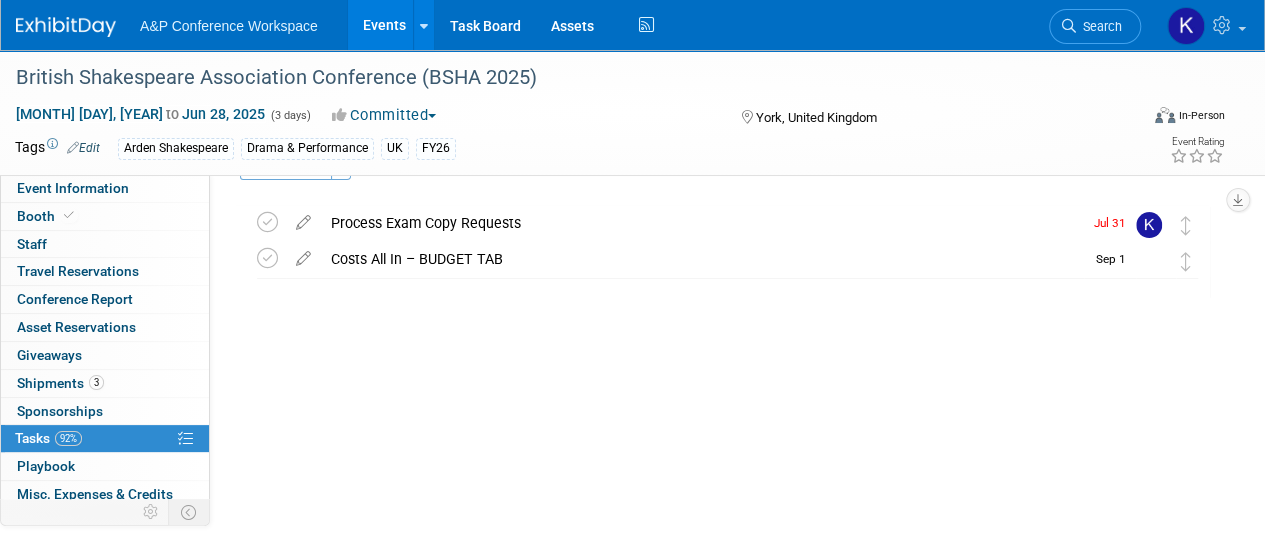 scroll, scrollTop: 53, scrollLeft: 0, axis: vertical 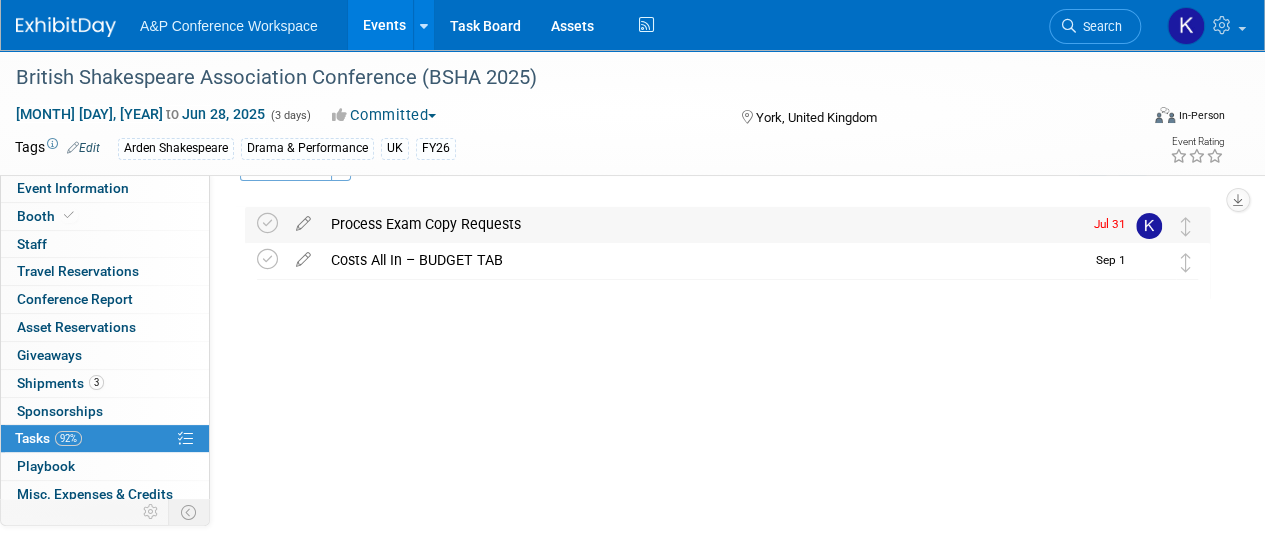 click on "Process Exam Copy Requests" at bounding box center (701, 224) 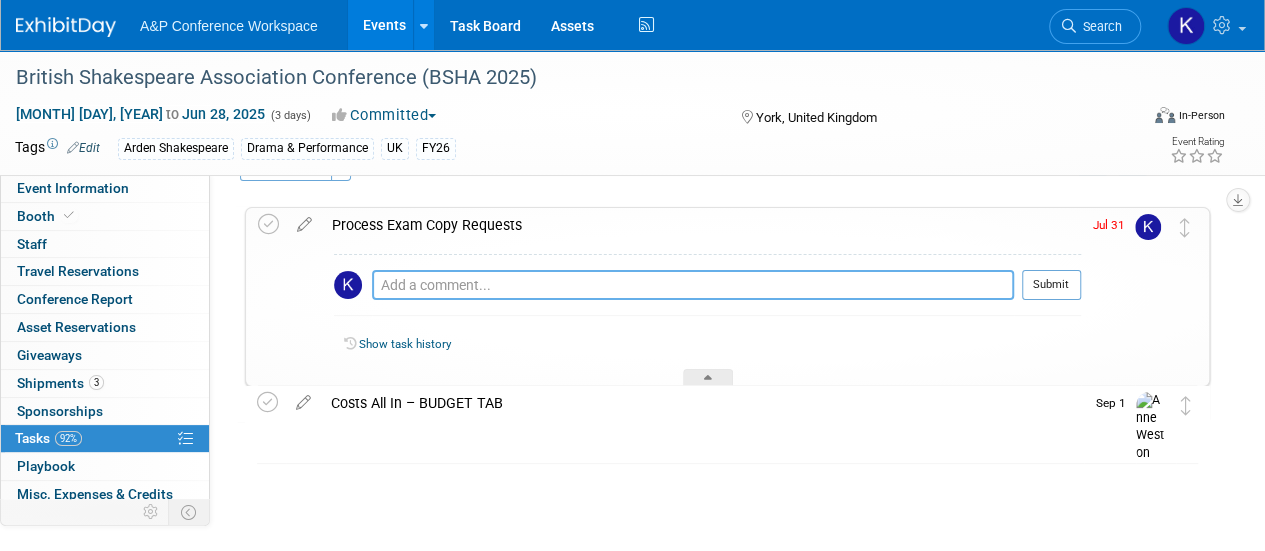 paste on "Need inspection copy requests uploading to attachments" 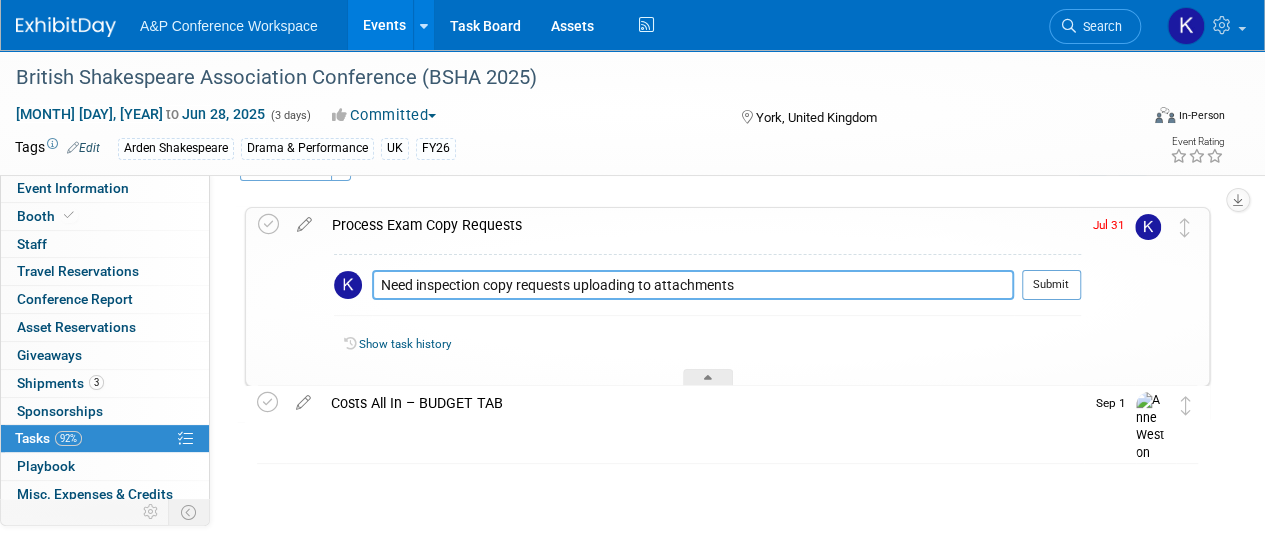 click on "Need inspection copy requests uploading to attachments" at bounding box center (693, 285) 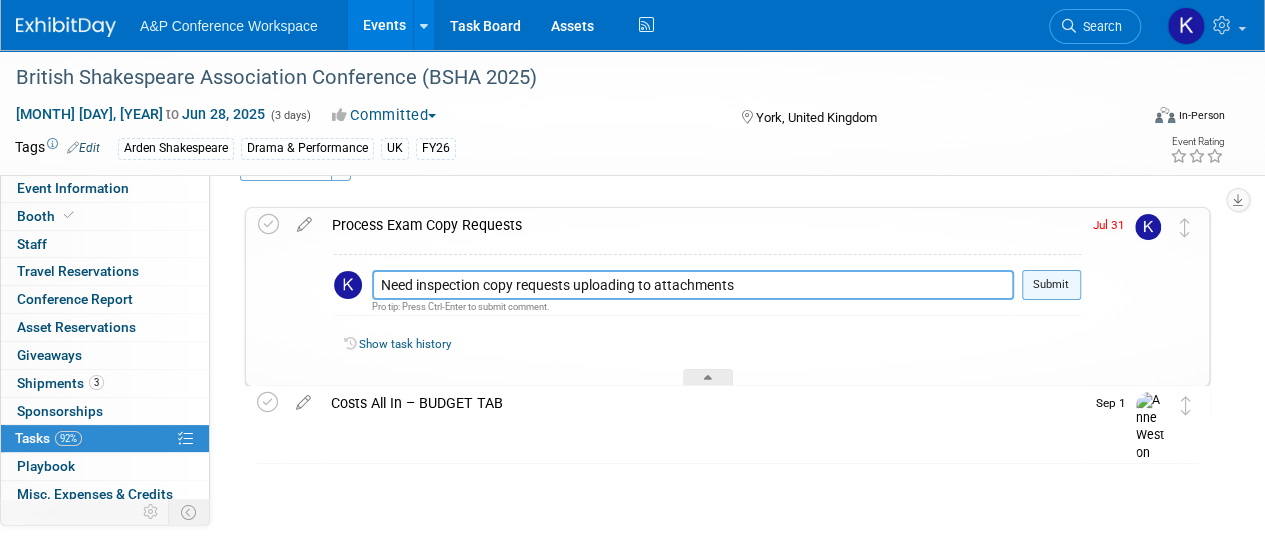 type on "Need inspection copy requests uploading to attachments" 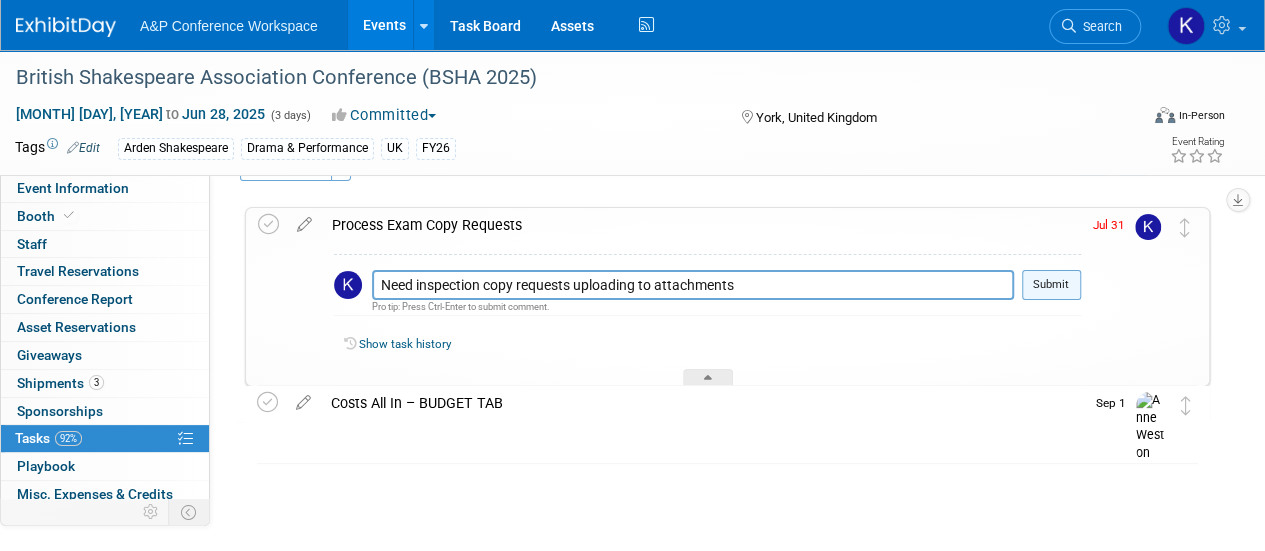 click on "Submit" at bounding box center (1051, 285) 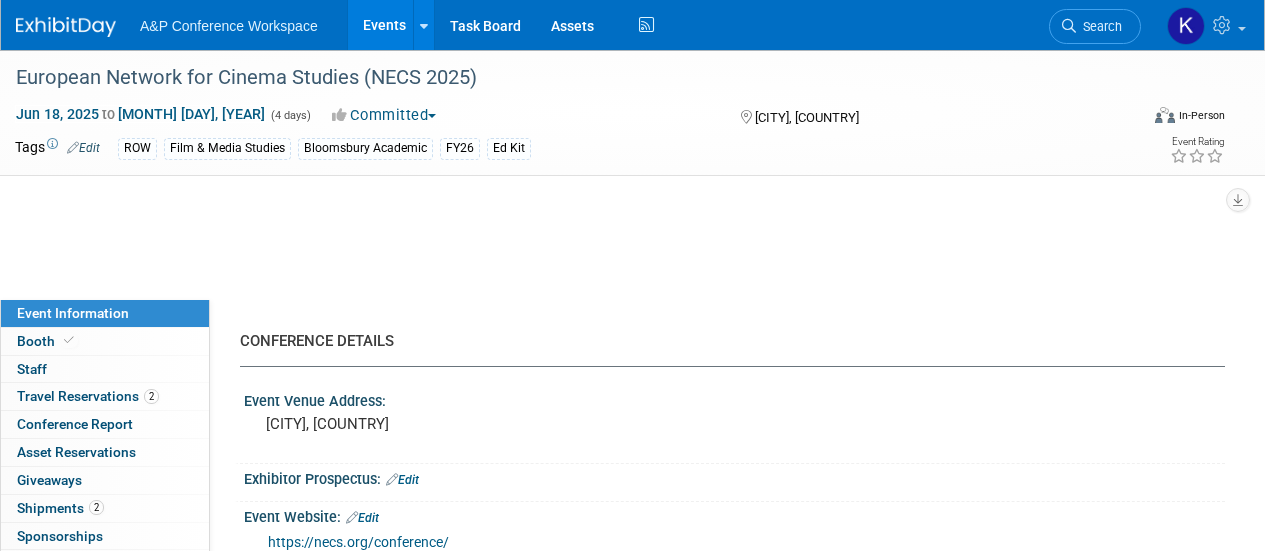 select on "Annual" 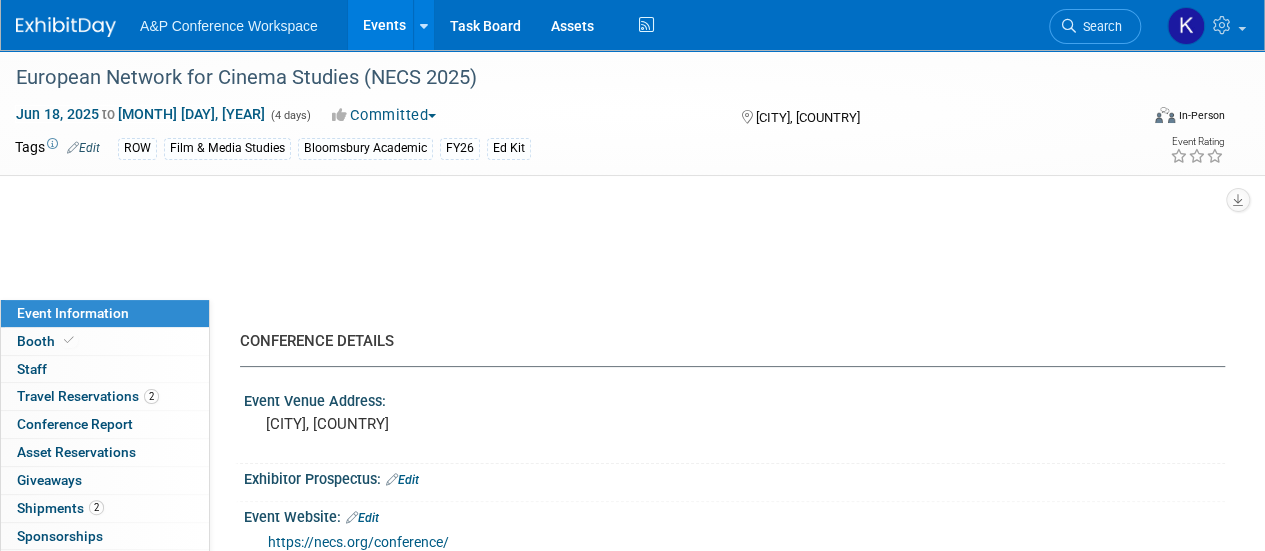 scroll, scrollTop: 0, scrollLeft: 0, axis: both 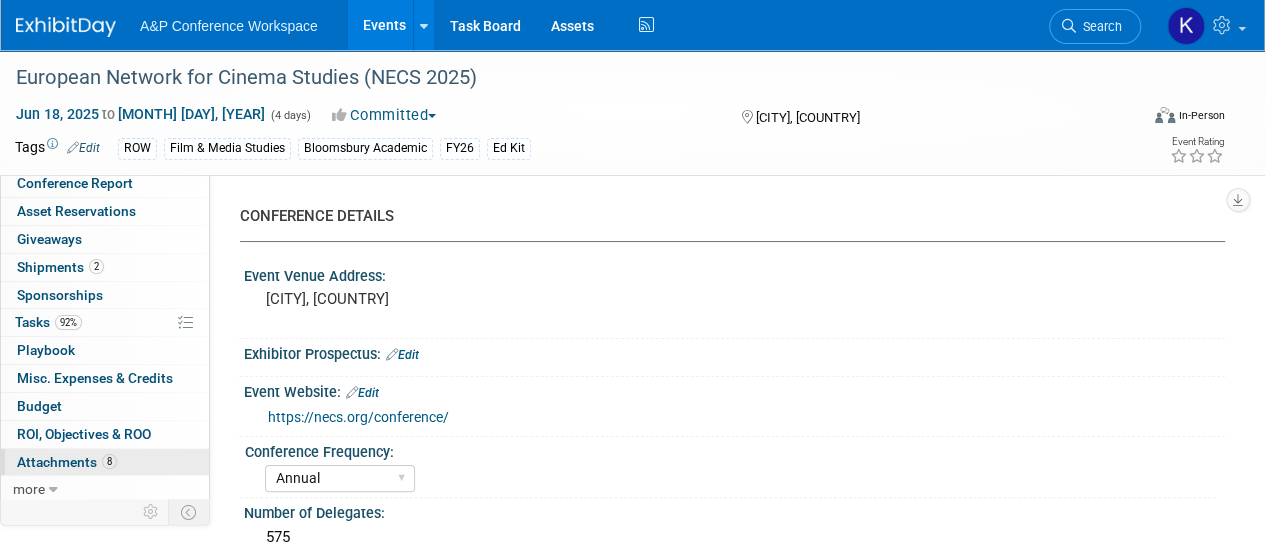 click on "8
Attachments 8" at bounding box center (105, 462) 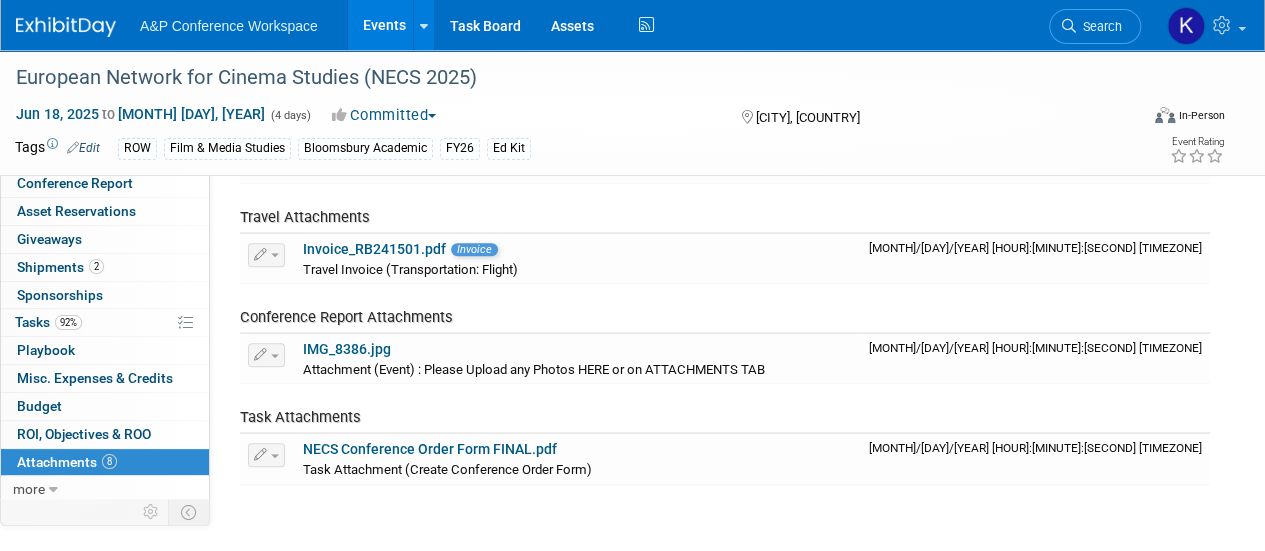 scroll, scrollTop: 551, scrollLeft: 0, axis: vertical 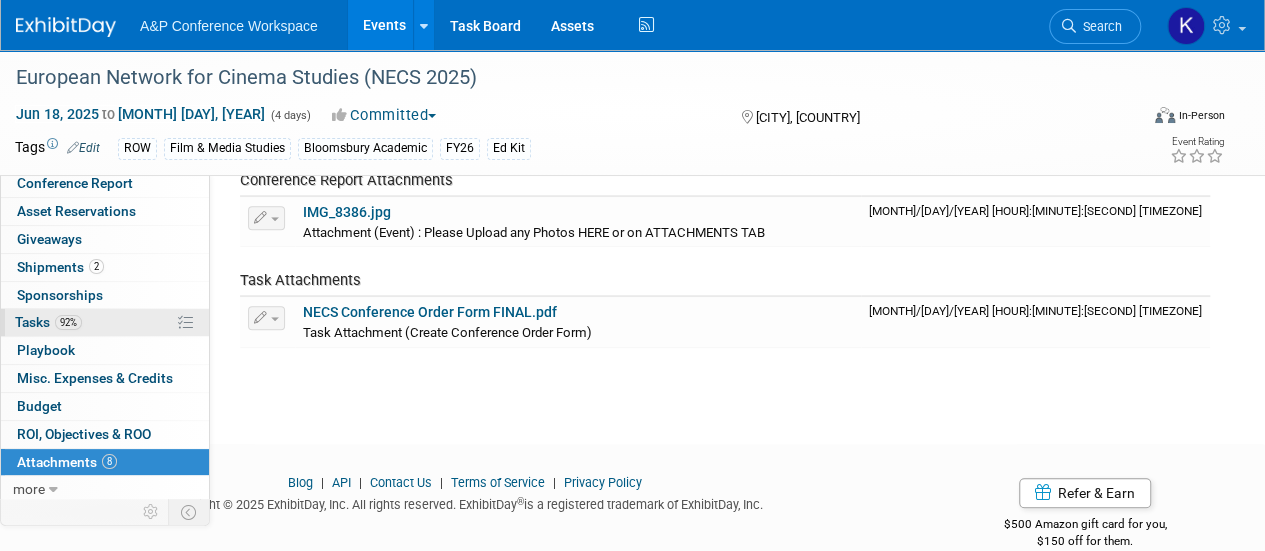 click on "92%" at bounding box center [68, 322] 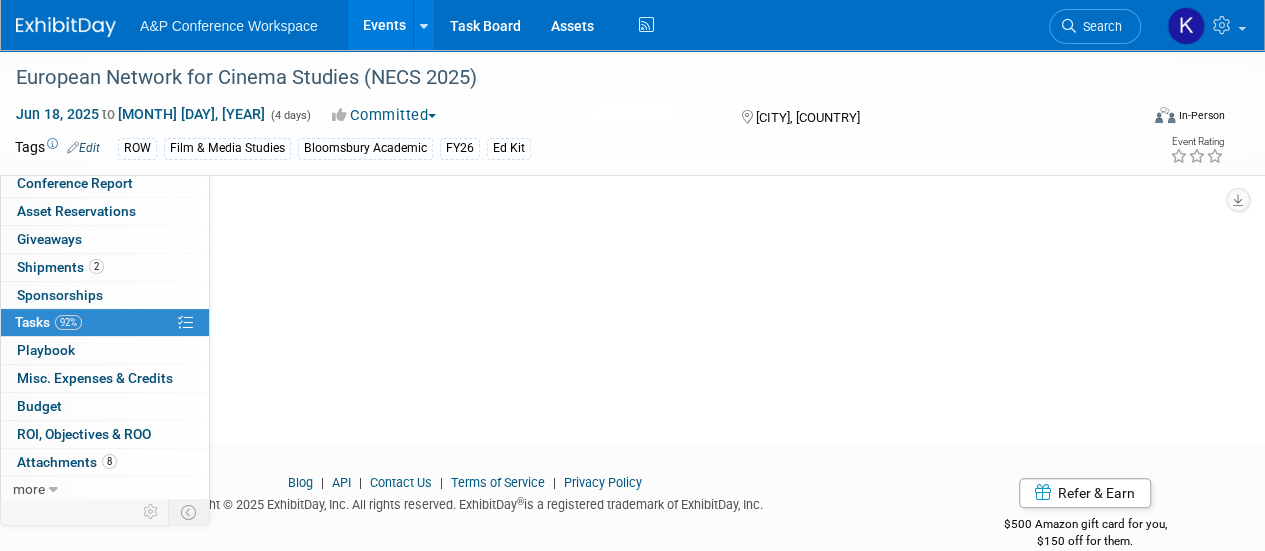 scroll, scrollTop: 0, scrollLeft: 0, axis: both 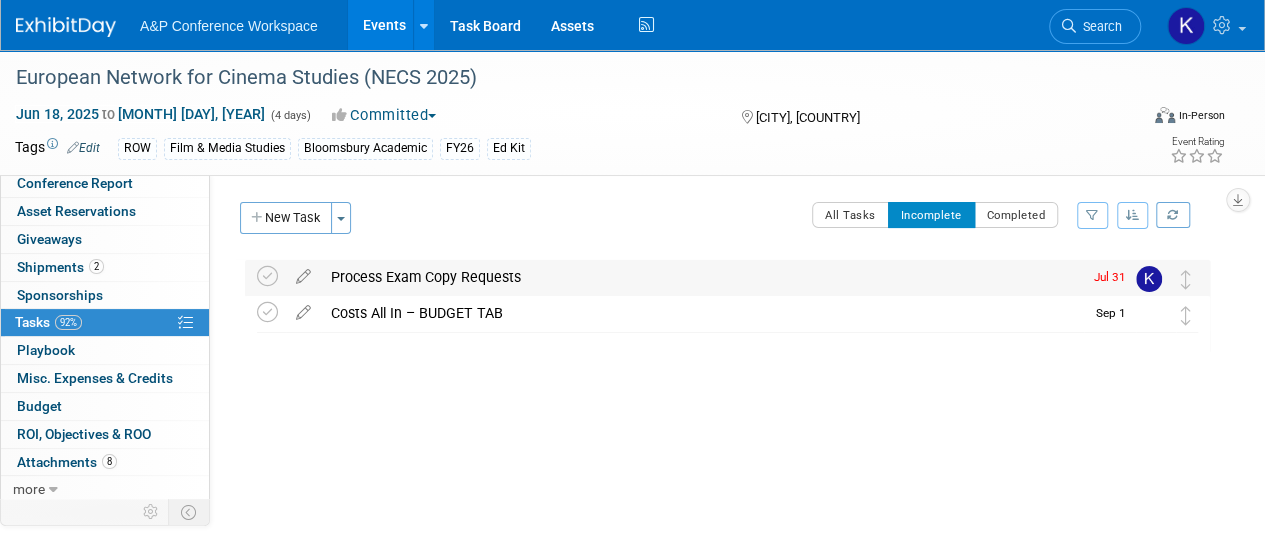 click on "Process Exam Copy Requests" at bounding box center (701, 277) 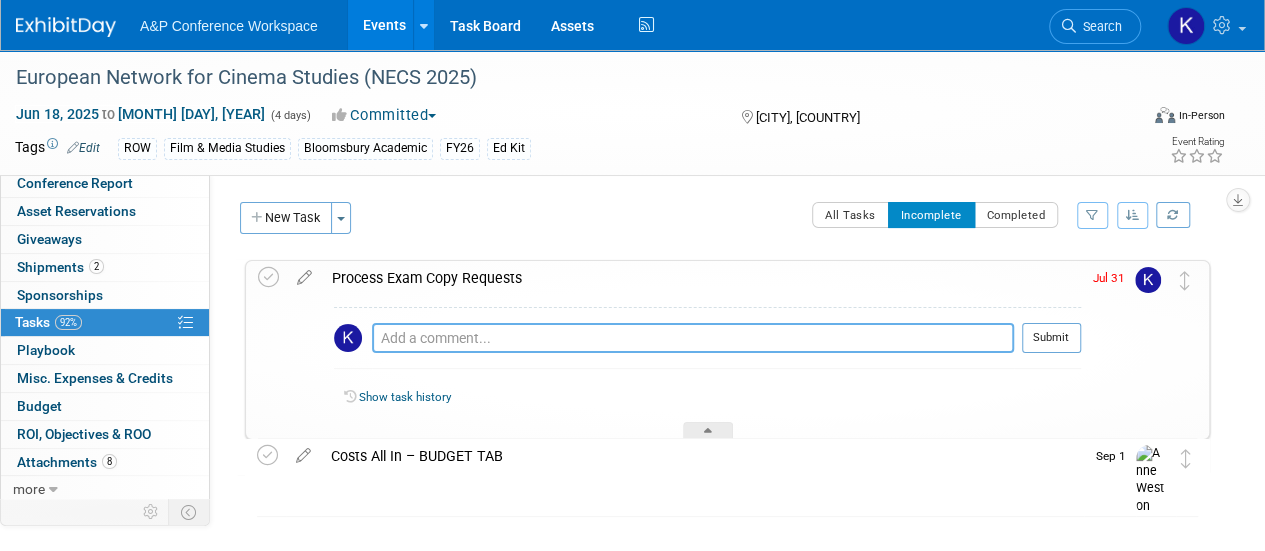 click at bounding box center (693, 338) 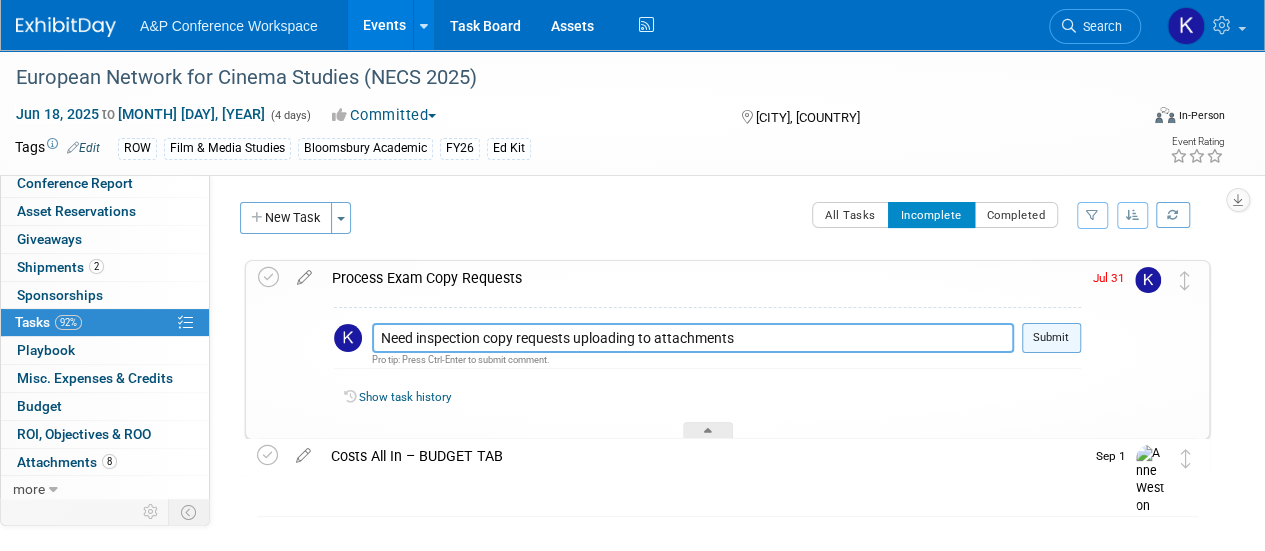 type on "Need inspection copy requests uploading to attachments" 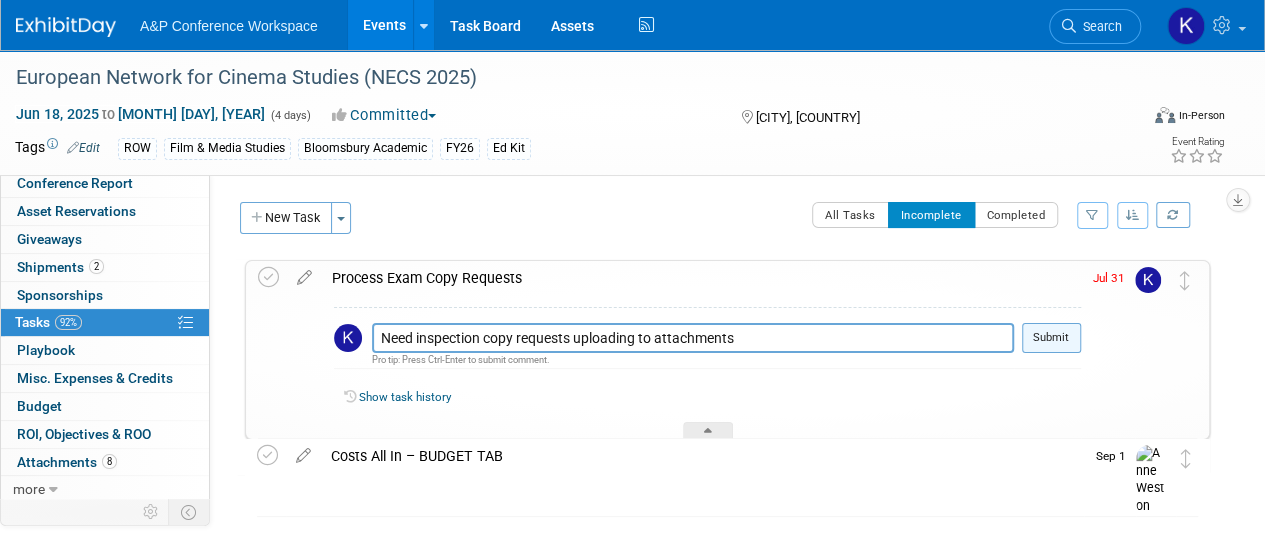 click on "Submit" at bounding box center [1051, 338] 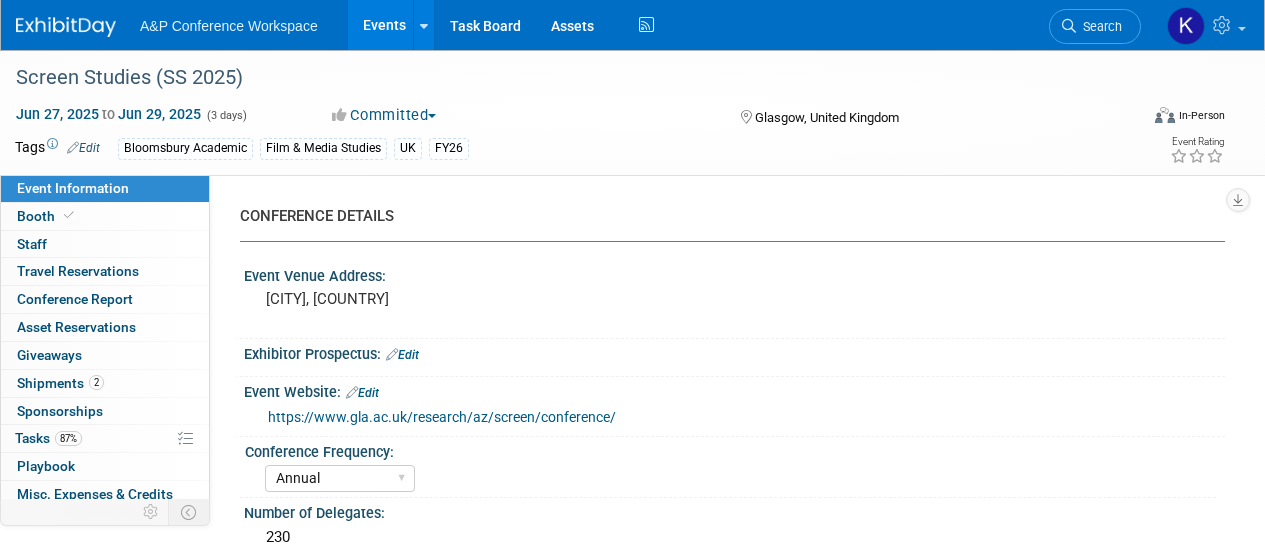 select on "Annual" 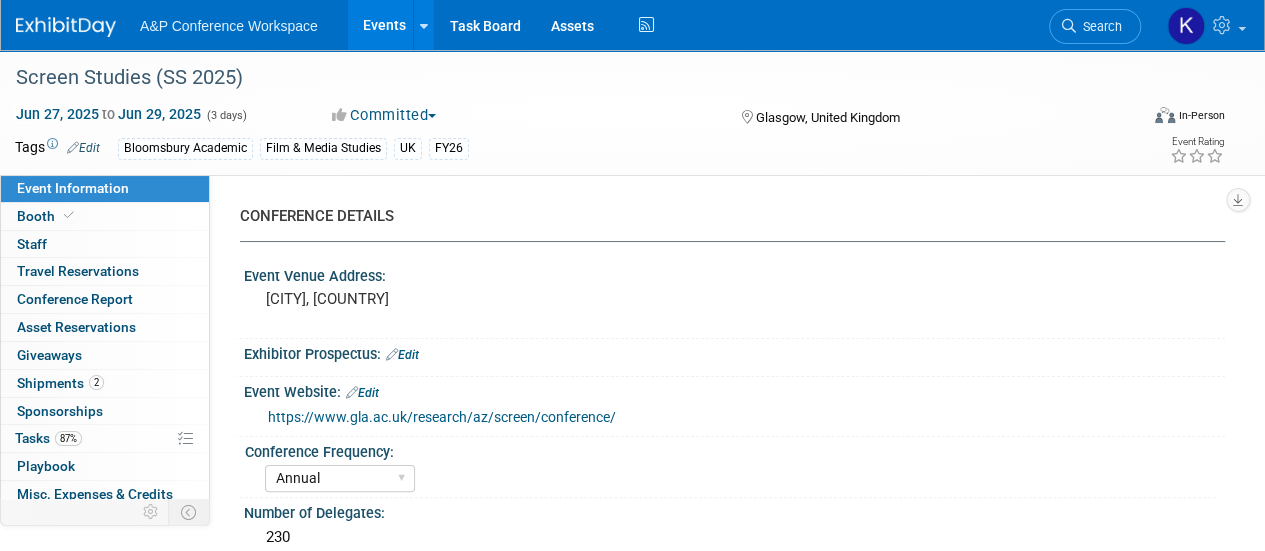 scroll, scrollTop: 0, scrollLeft: 0, axis: both 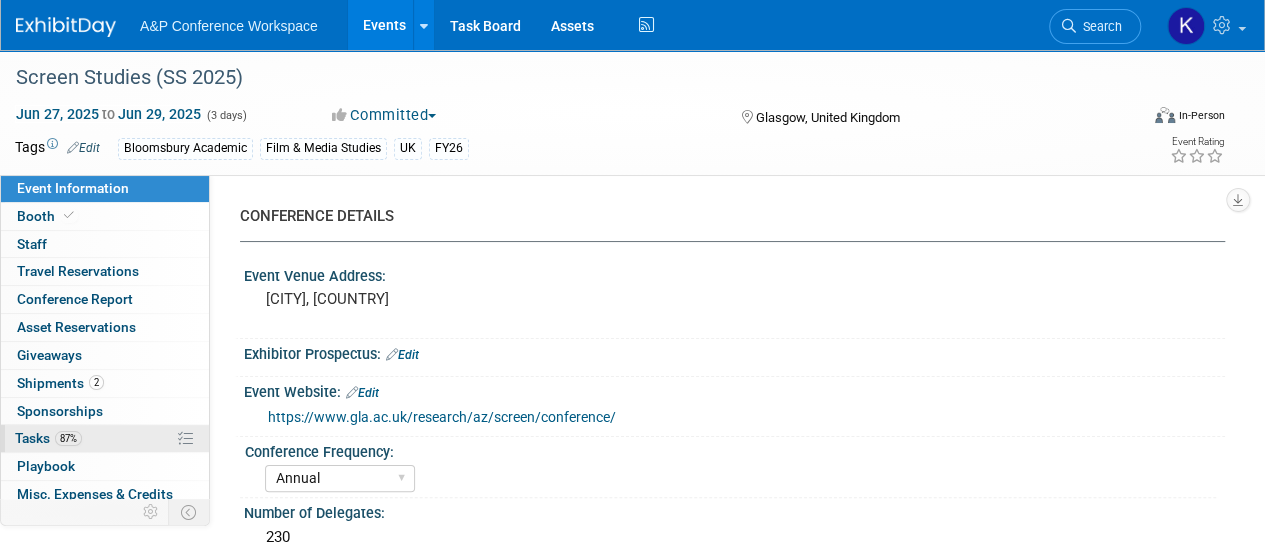 click on "Tasks 87%" at bounding box center (48, 438) 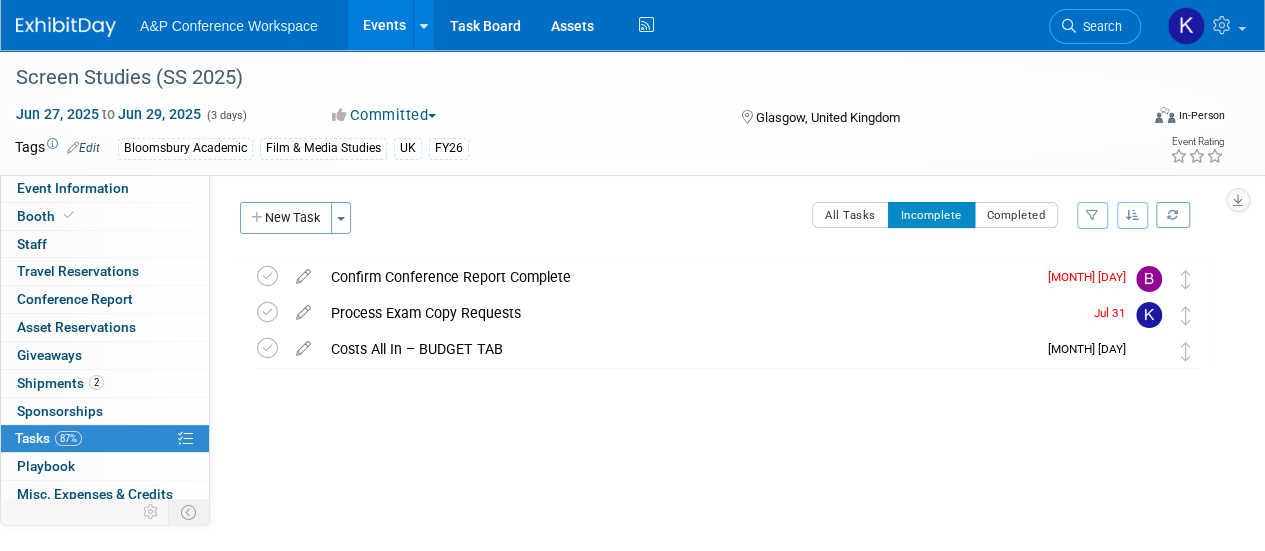 scroll, scrollTop: 104, scrollLeft: 0, axis: vertical 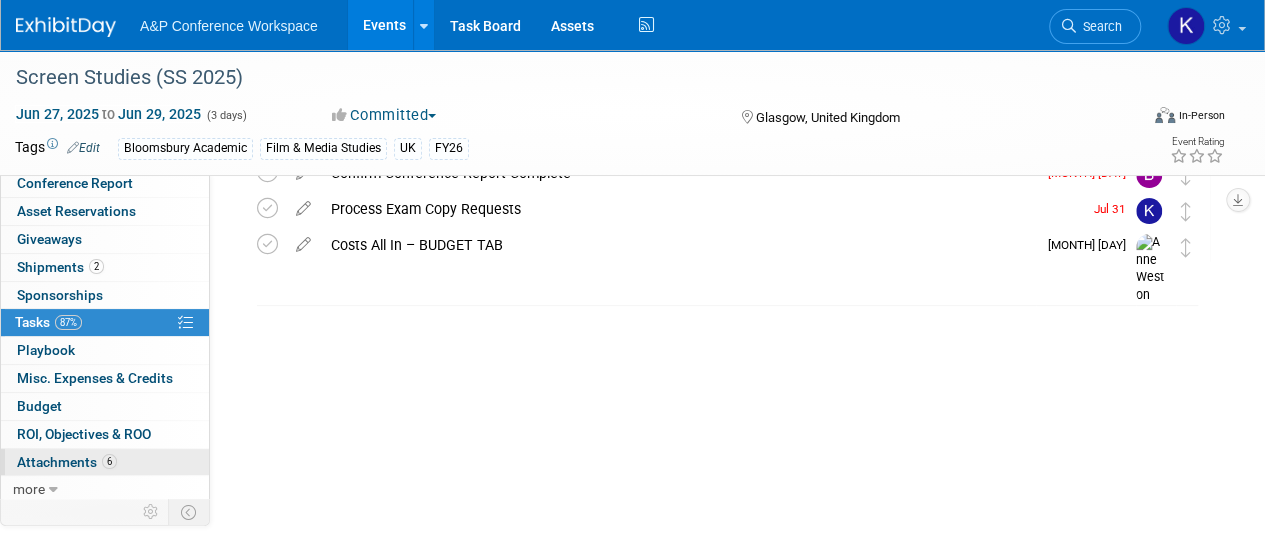 click on "Attachments 6" at bounding box center (67, 462) 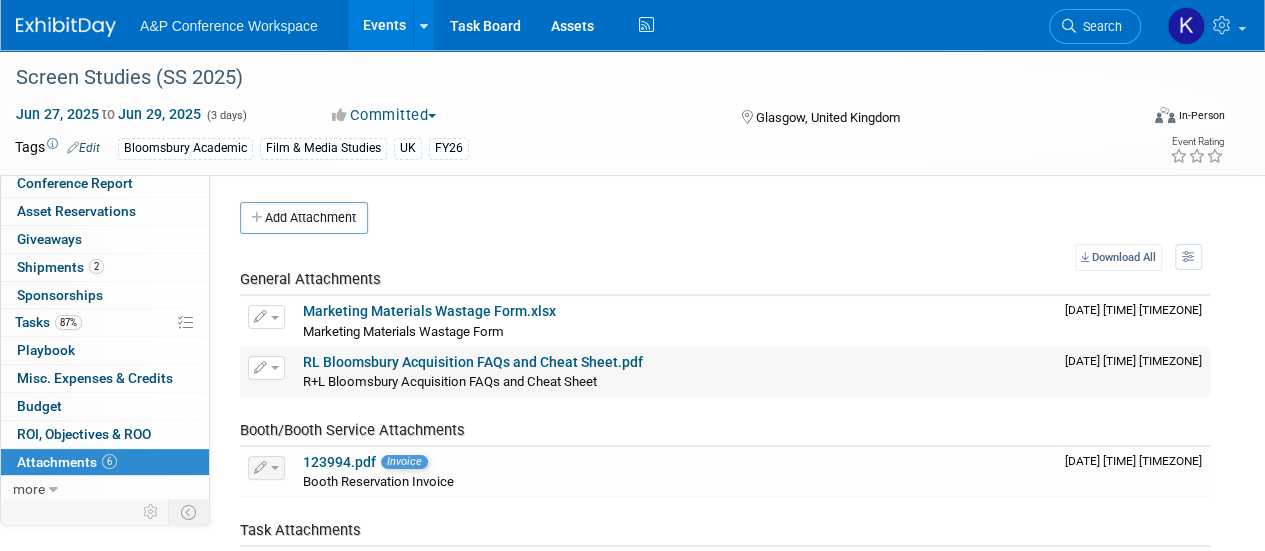 scroll, scrollTop: 379, scrollLeft: 0, axis: vertical 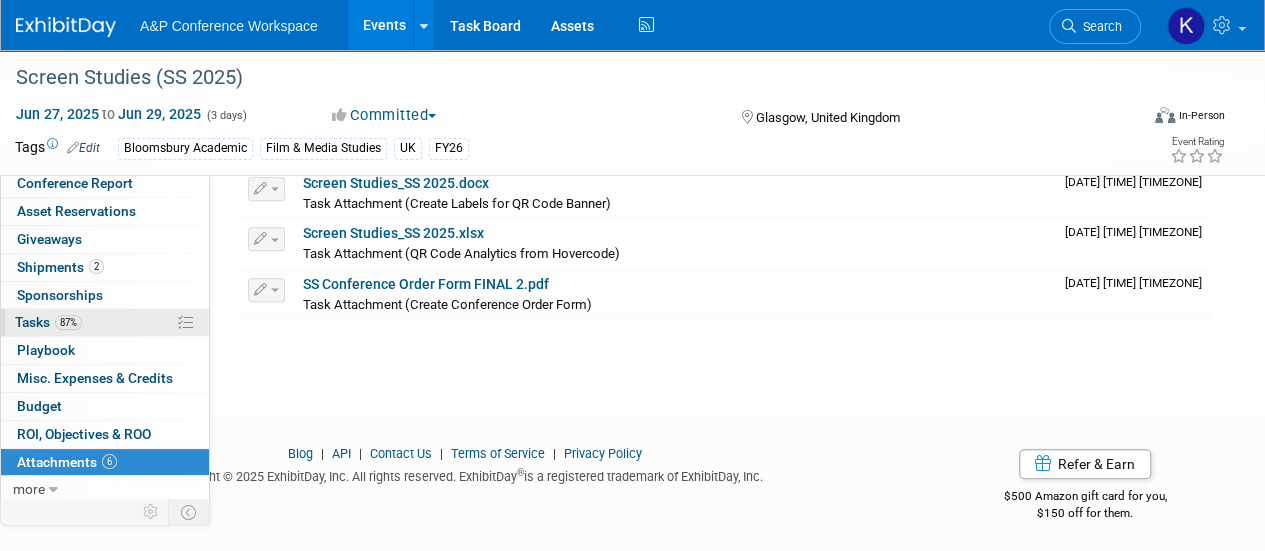 click on "87%
Tasks 87%" at bounding box center (105, 322) 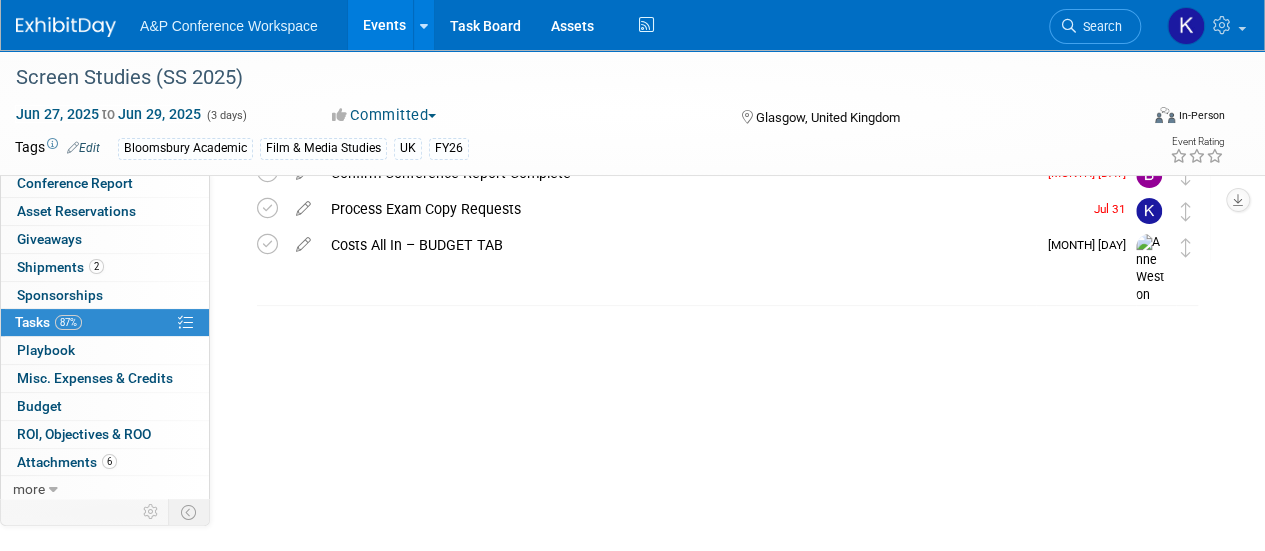 scroll, scrollTop: 0, scrollLeft: 0, axis: both 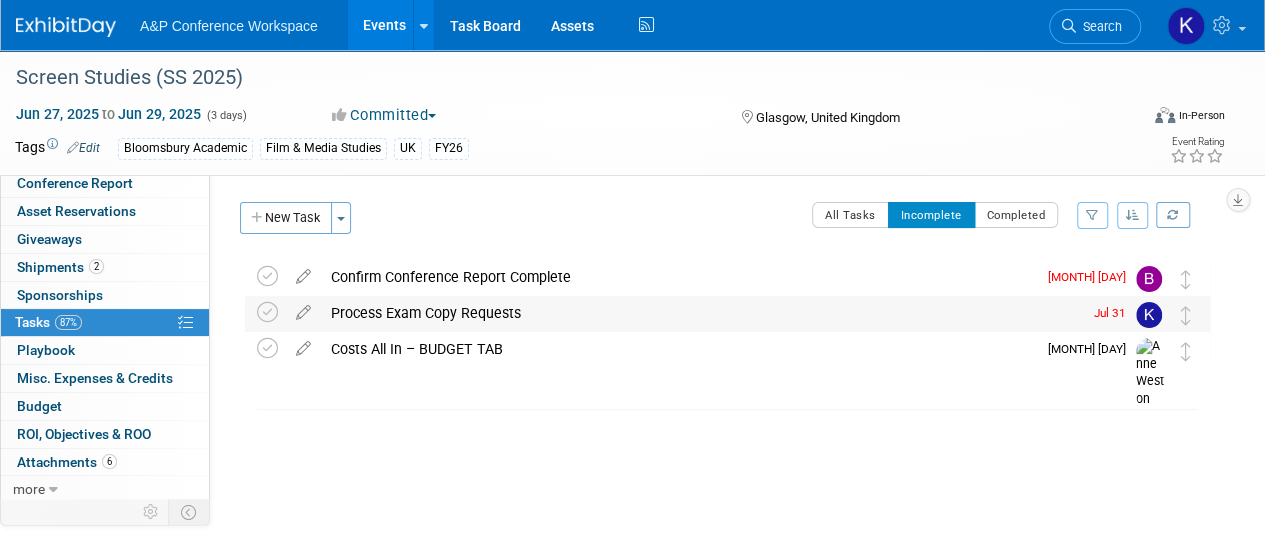click on "Process Exam Copy Requests" at bounding box center [701, 313] 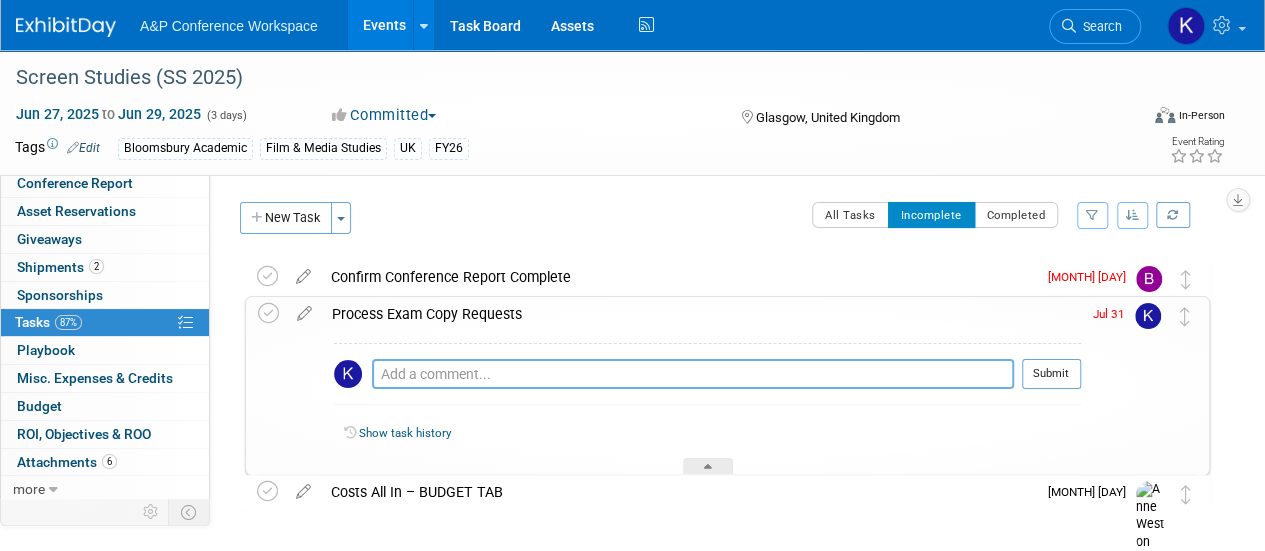 paste on "Need inspection copy requests uploading to attachments" 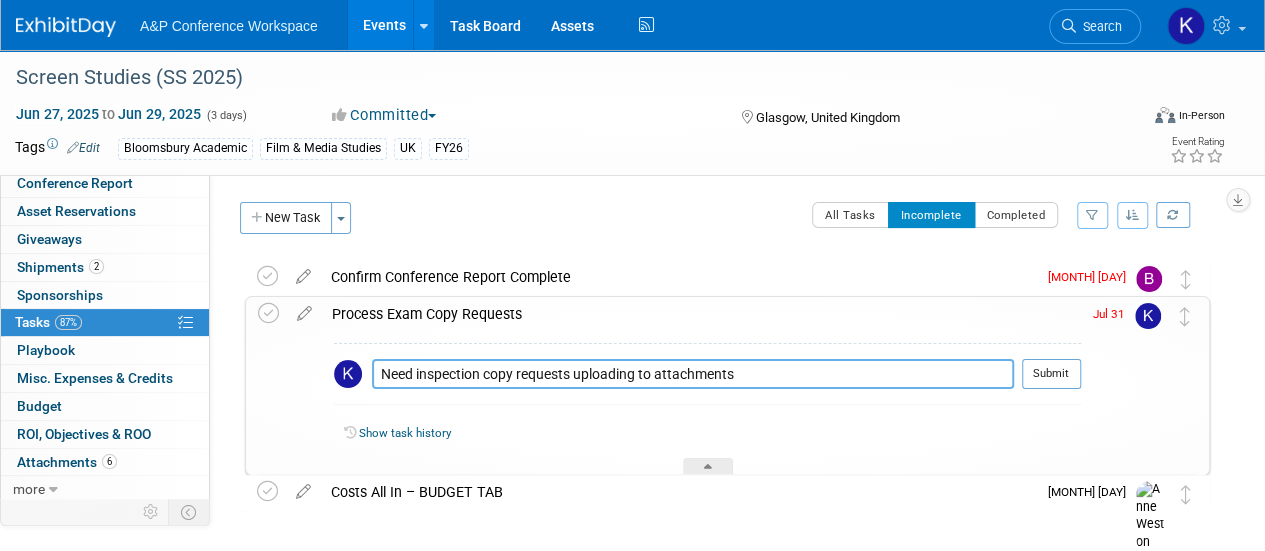 click on "Need inspection copy requests uploading to attachments" at bounding box center [693, 374] 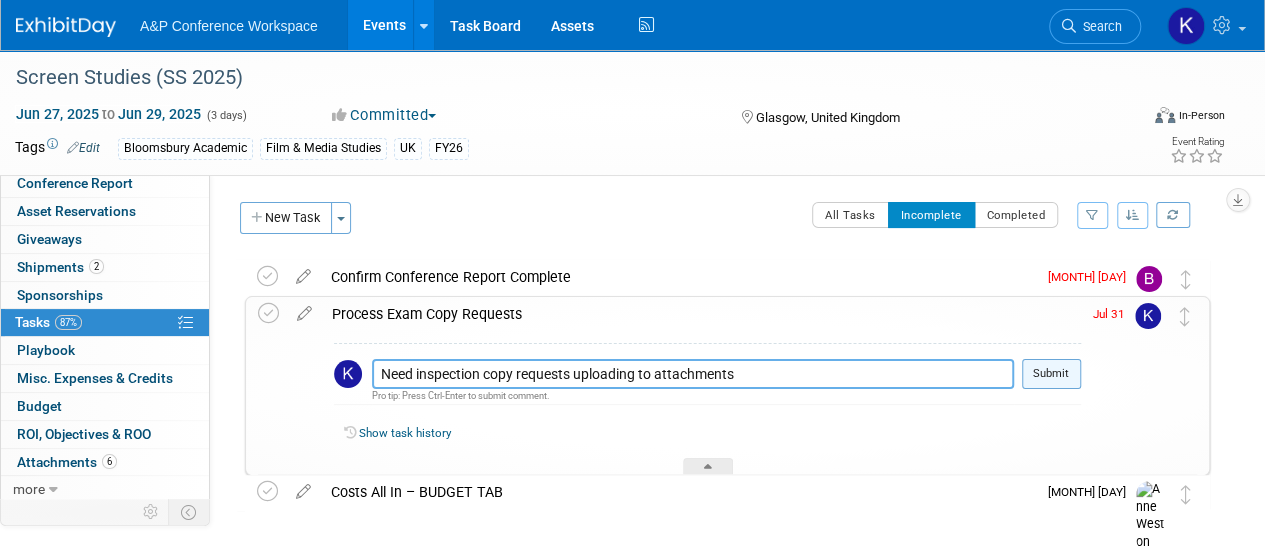 type on "Need inspection copy requests uploading to attachments" 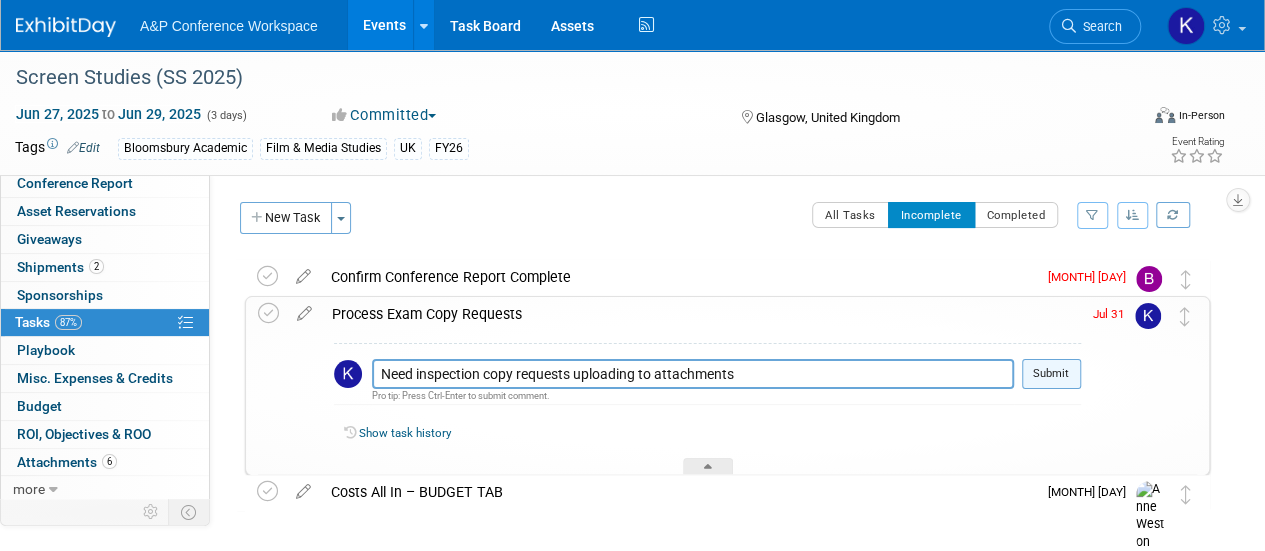 click on "Submit" at bounding box center (1051, 374) 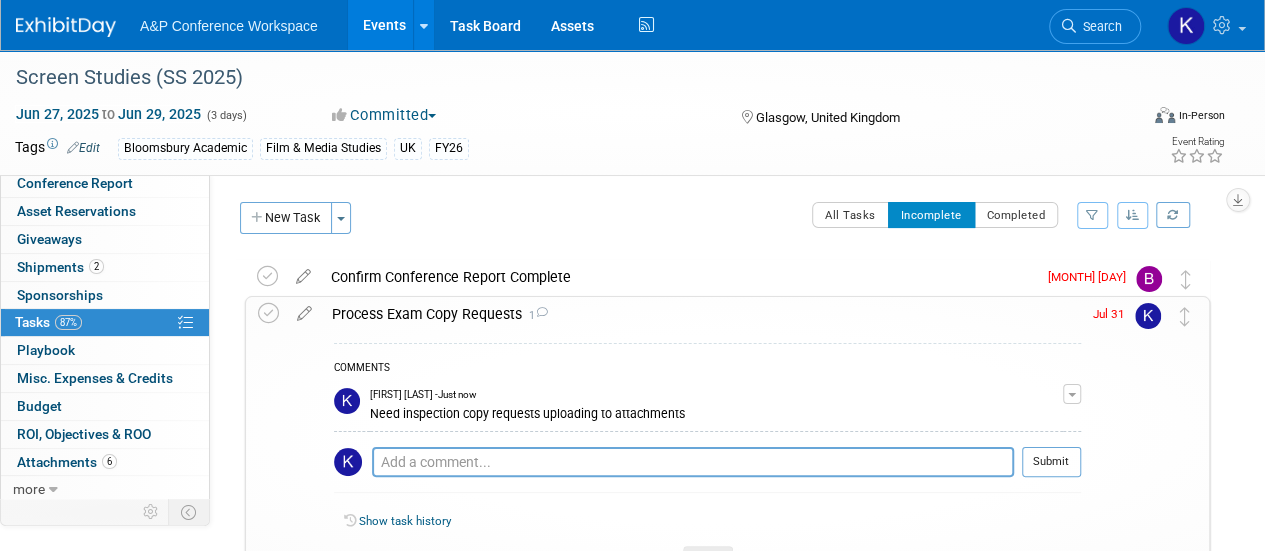 click on "COMMENTS" at bounding box center (707, 369) 